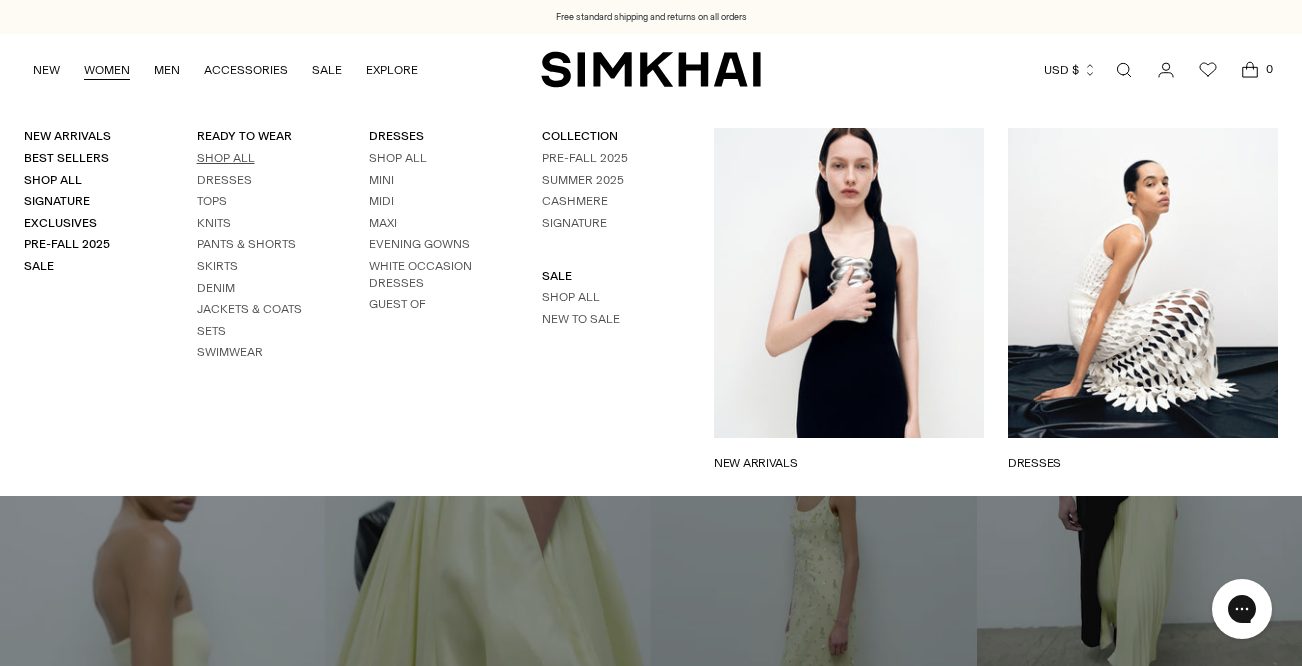 scroll, scrollTop: 0, scrollLeft: 0, axis: both 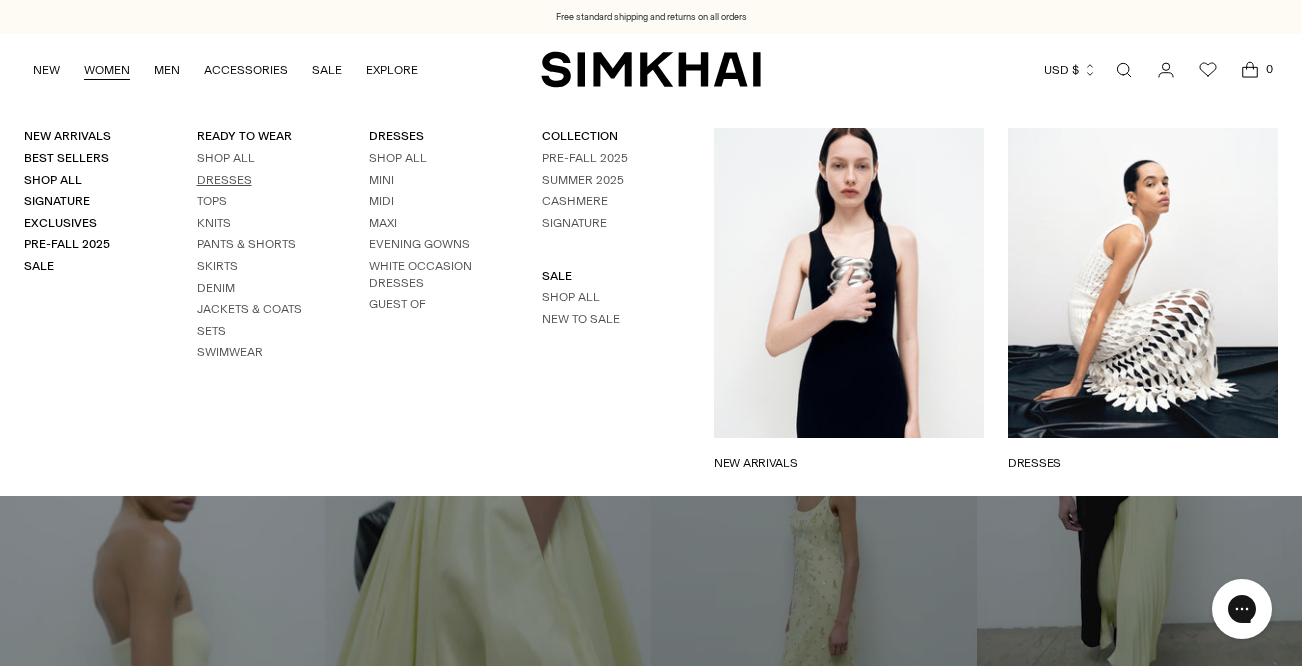 click on "Dresses" at bounding box center (224, 180) 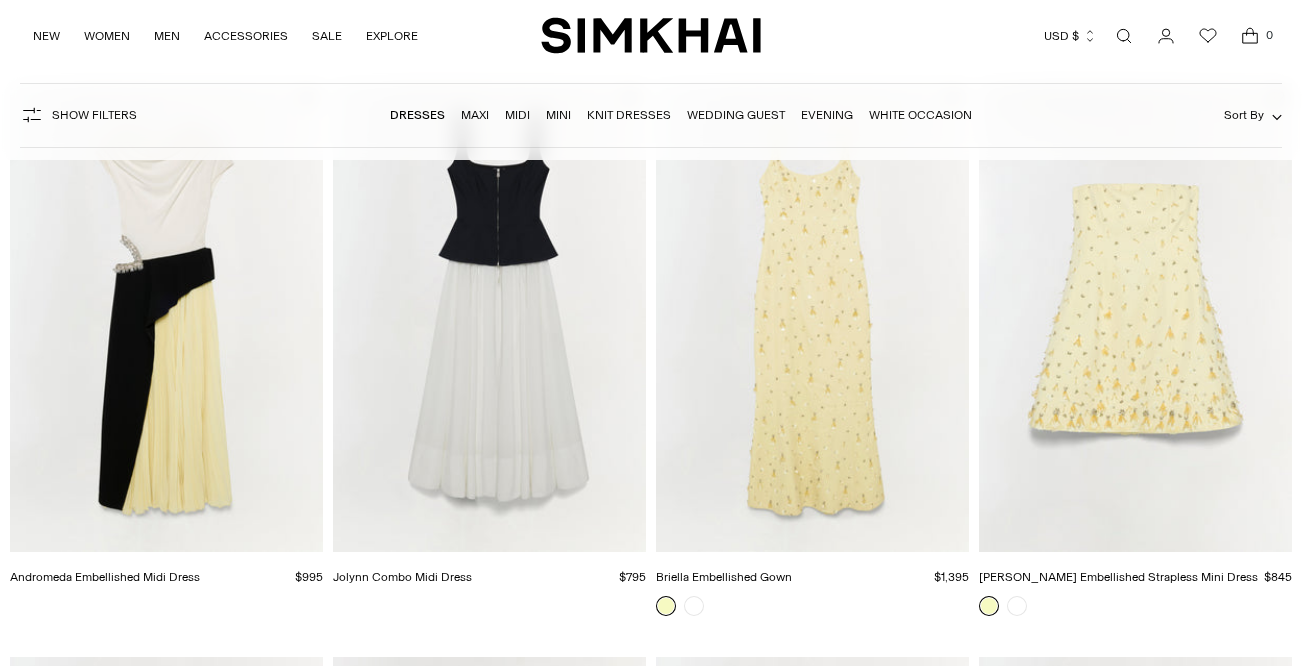 scroll, scrollTop: 216, scrollLeft: 0, axis: vertical 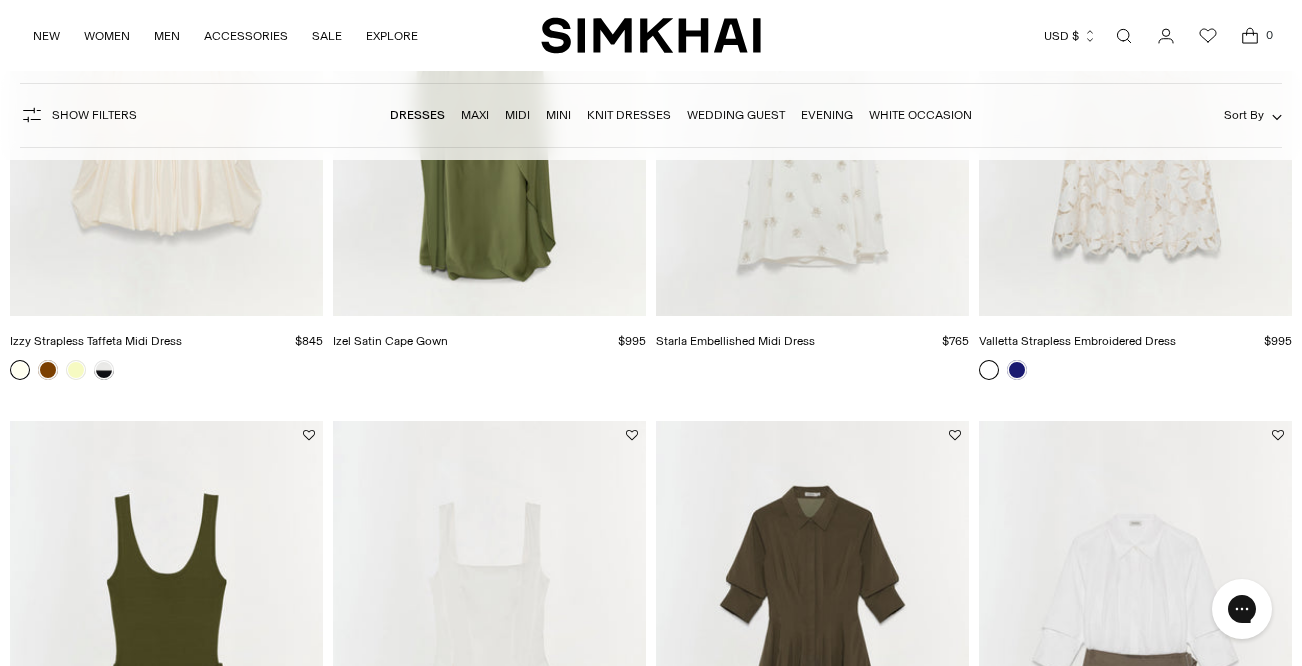 click at bounding box center (1017, 370) 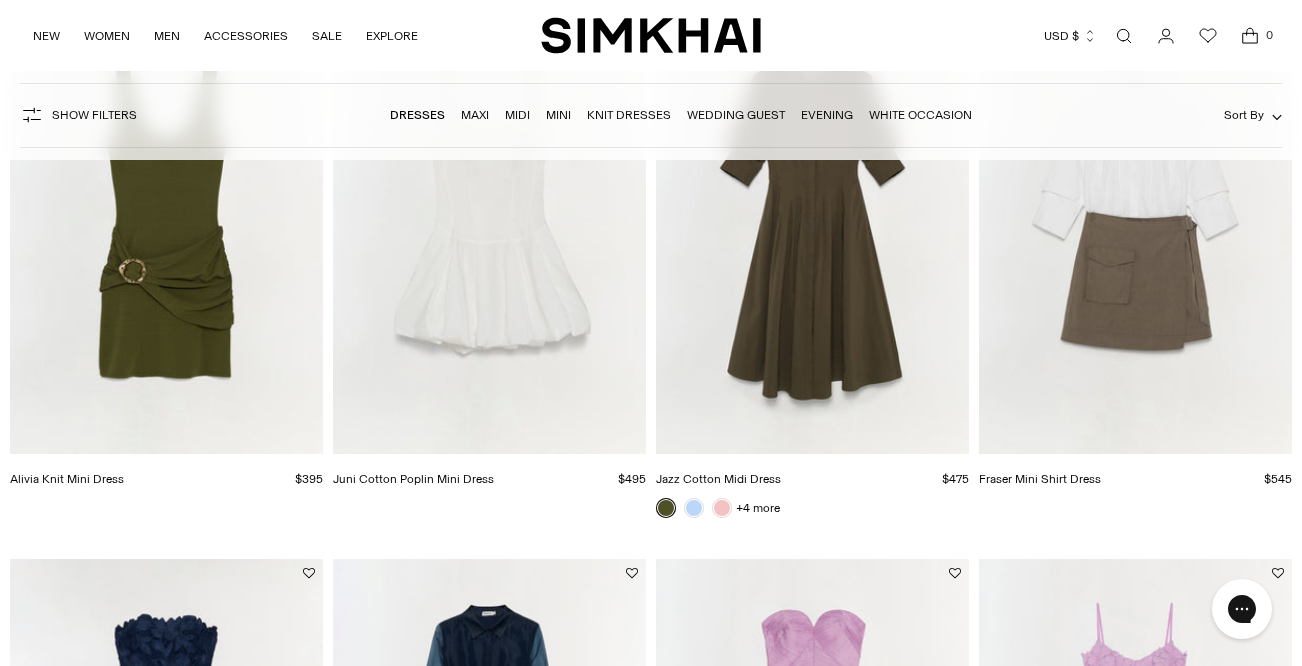 scroll, scrollTop: 0, scrollLeft: 0, axis: both 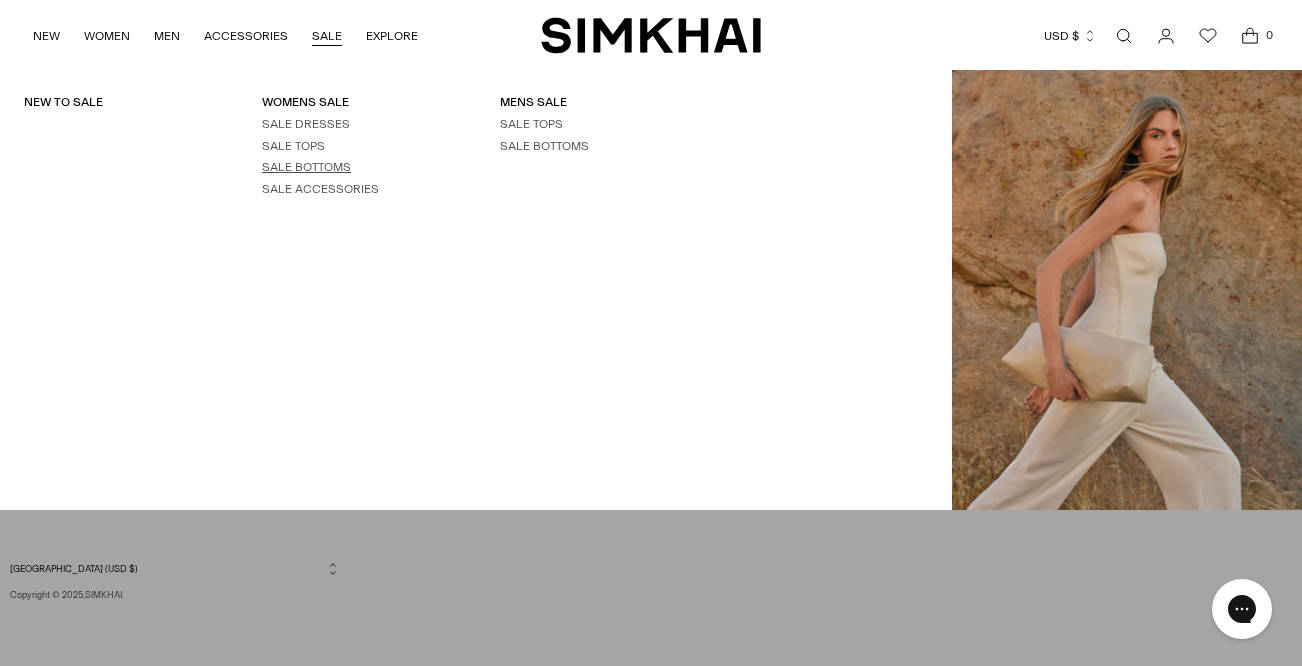 click on "SALE BOTTOMS" at bounding box center [306, 167] 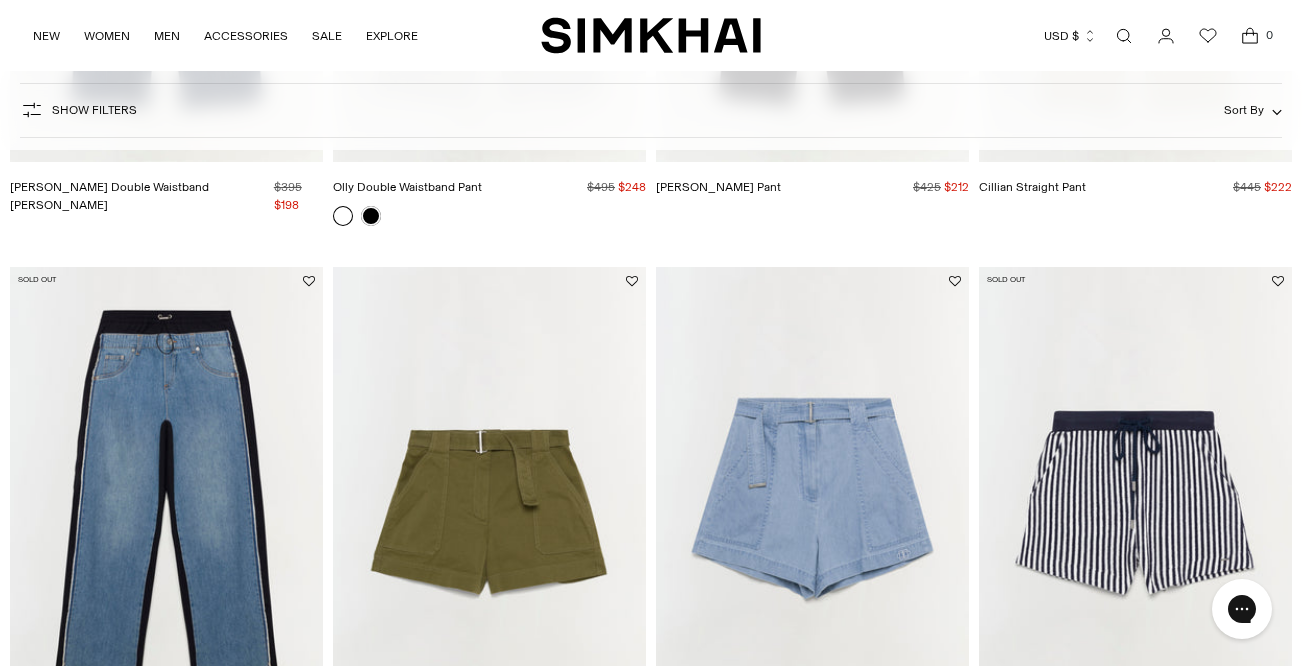 scroll, scrollTop: 0, scrollLeft: 0, axis: both 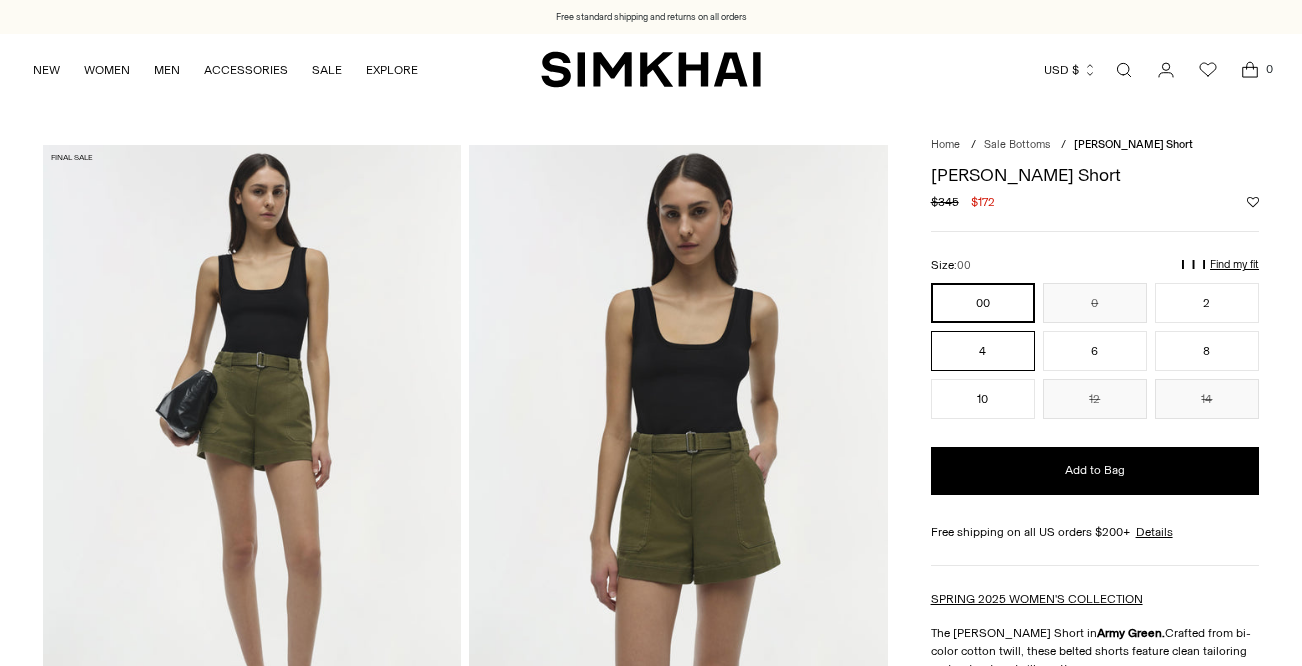 click on "4" at bounding box center (983, 351) 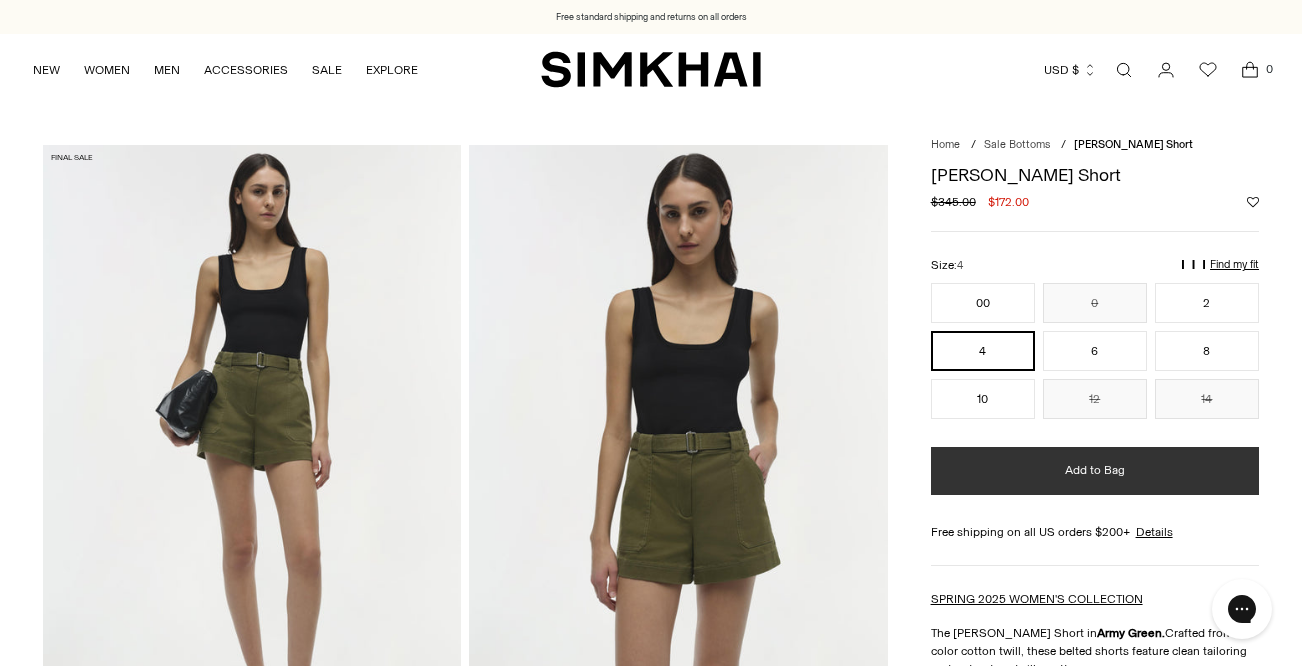 scroll, scrollTop: 0, scrollLeft: 0, axis: both 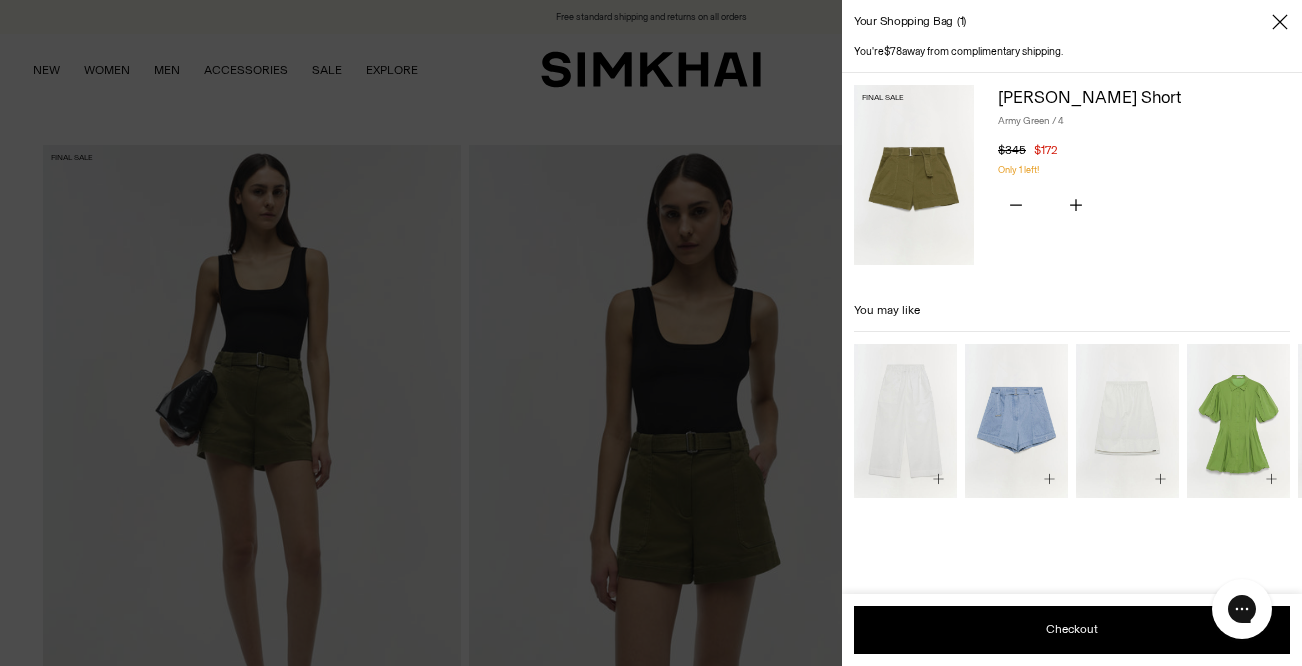 click at bounding box center [651, 333] 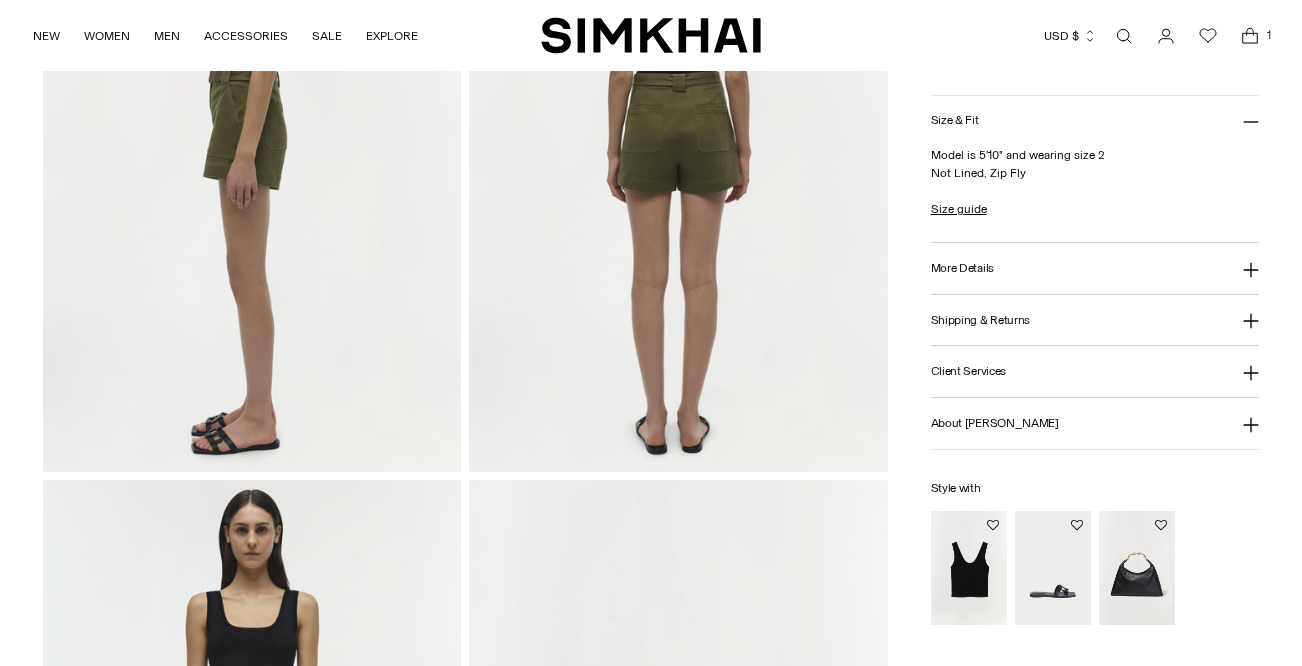 scroll, scrollTop: 963, scrollLeft: 0, axis: vertical 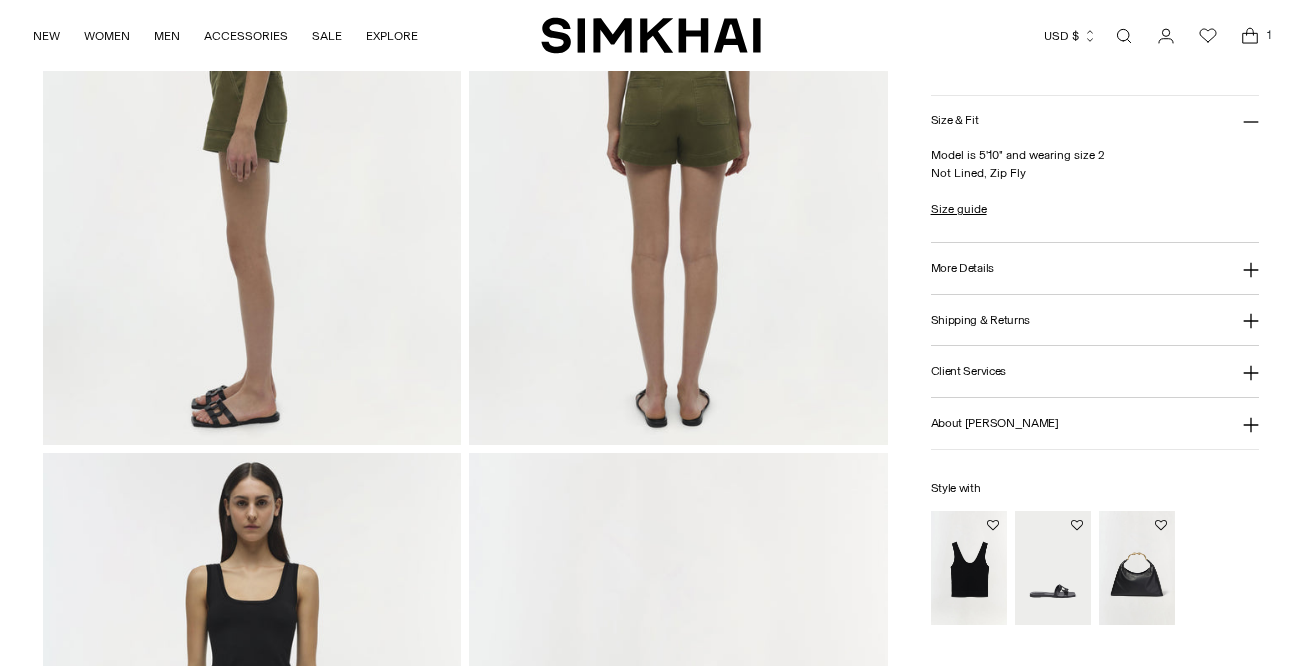 click at bounding box center [0, 0] 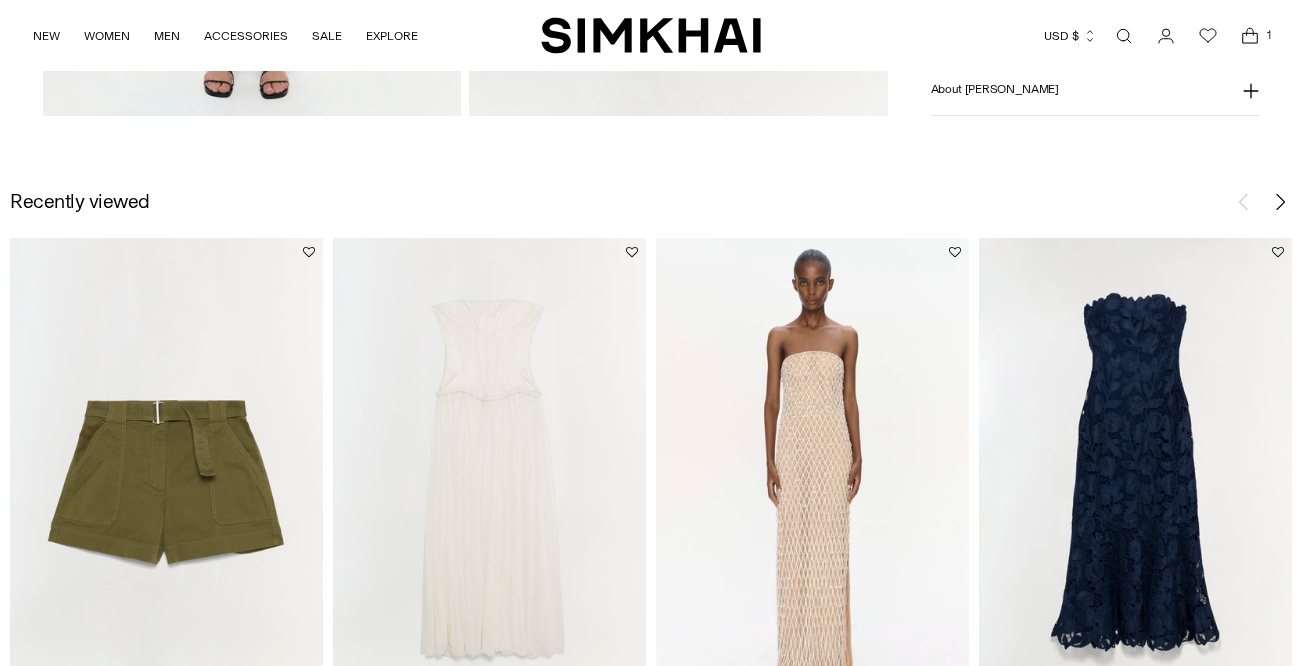scroll, scrollTop: 1917, scrollLeft: 0, axis: vertical 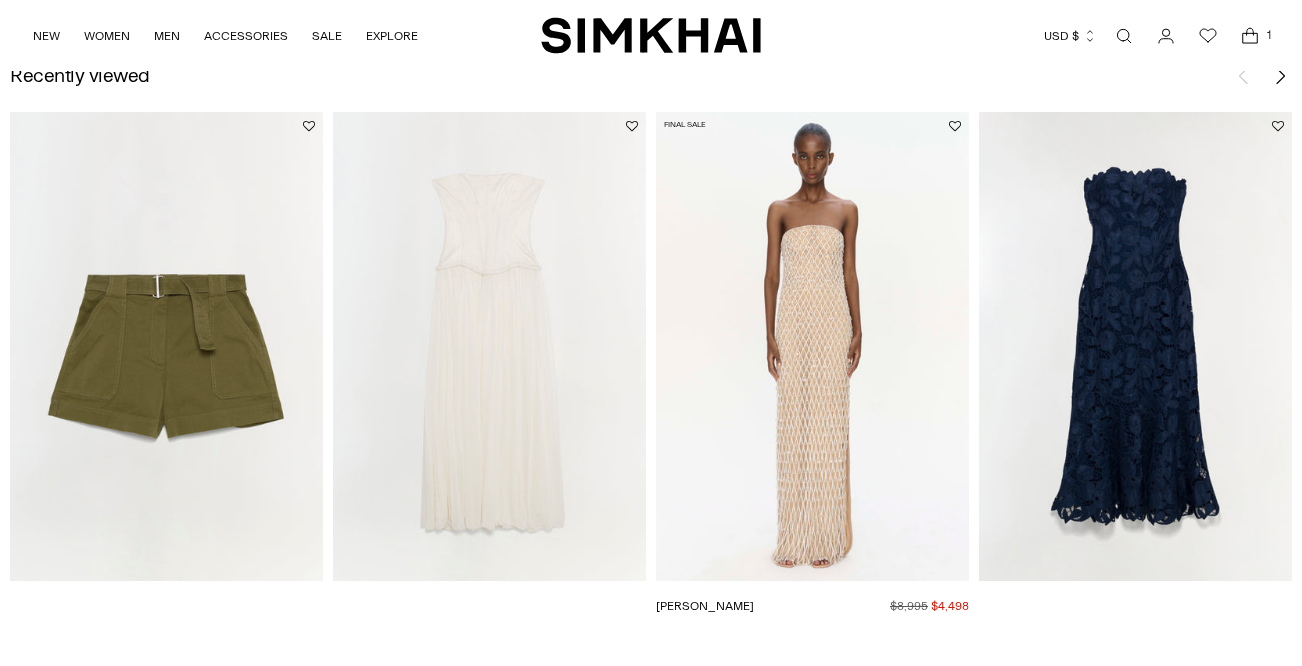 click at bounding box center (0, 0) 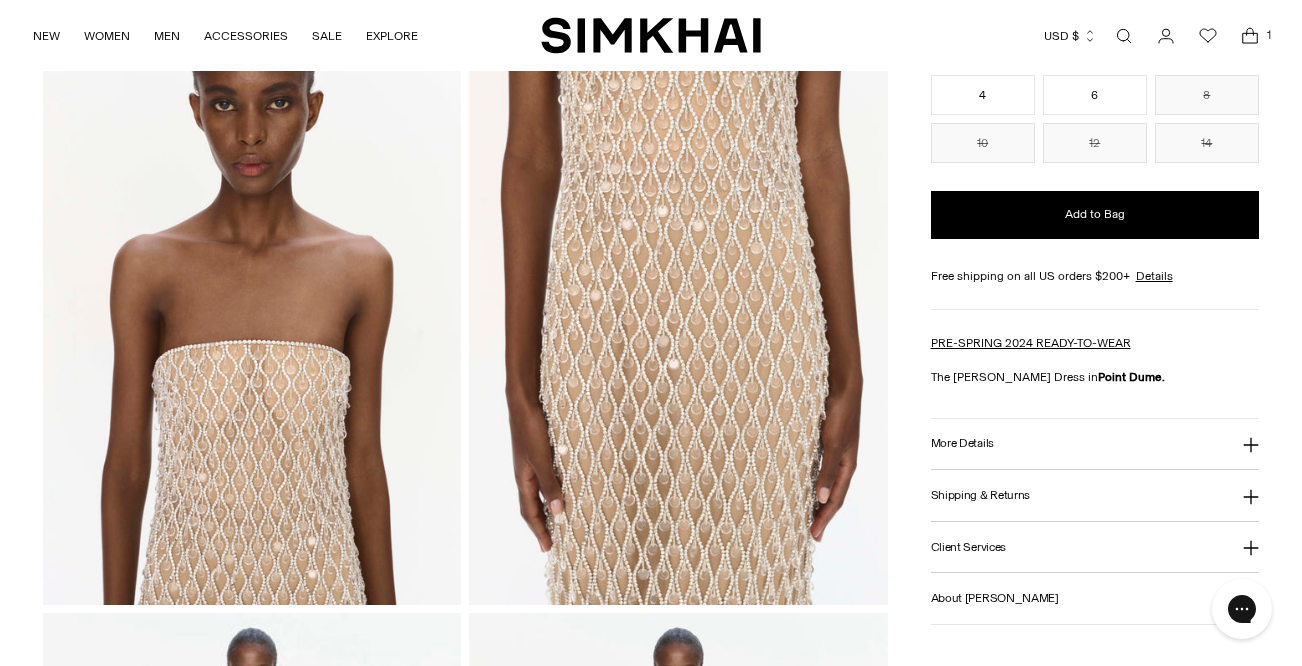 scroll, scrollTop: 0, scrollLeft: 0, axis: both 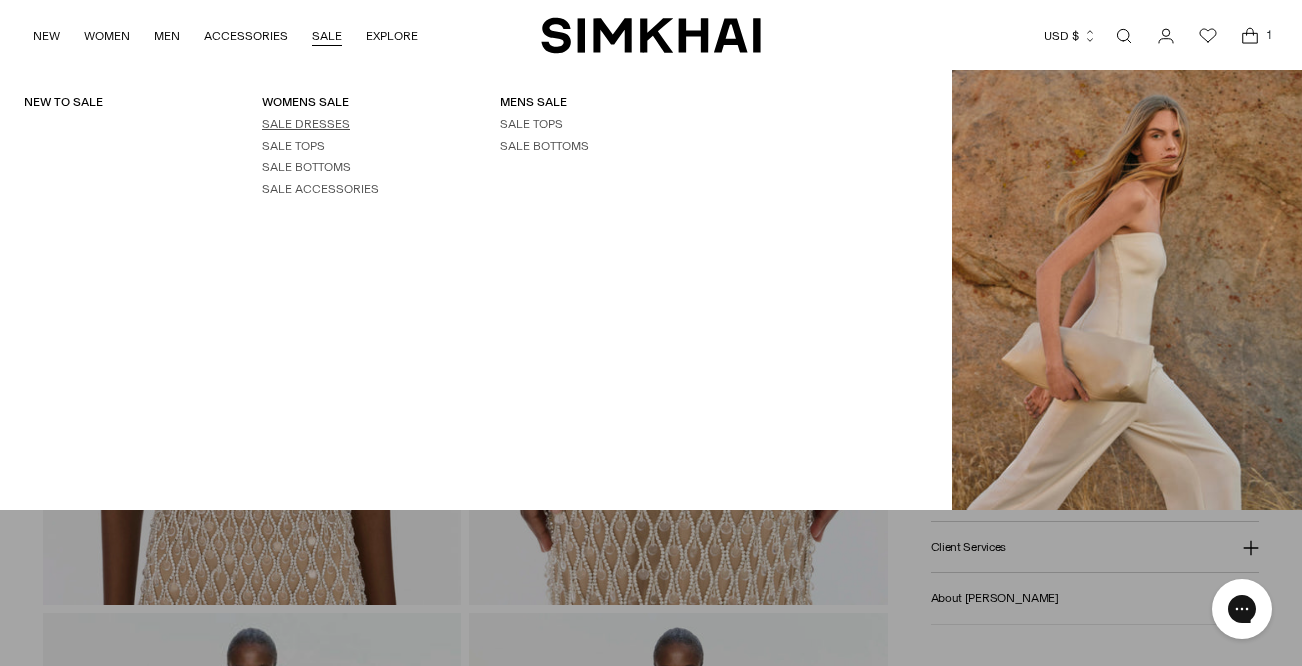 click on "SALE DRESSES" at bounding box center [306, 124] 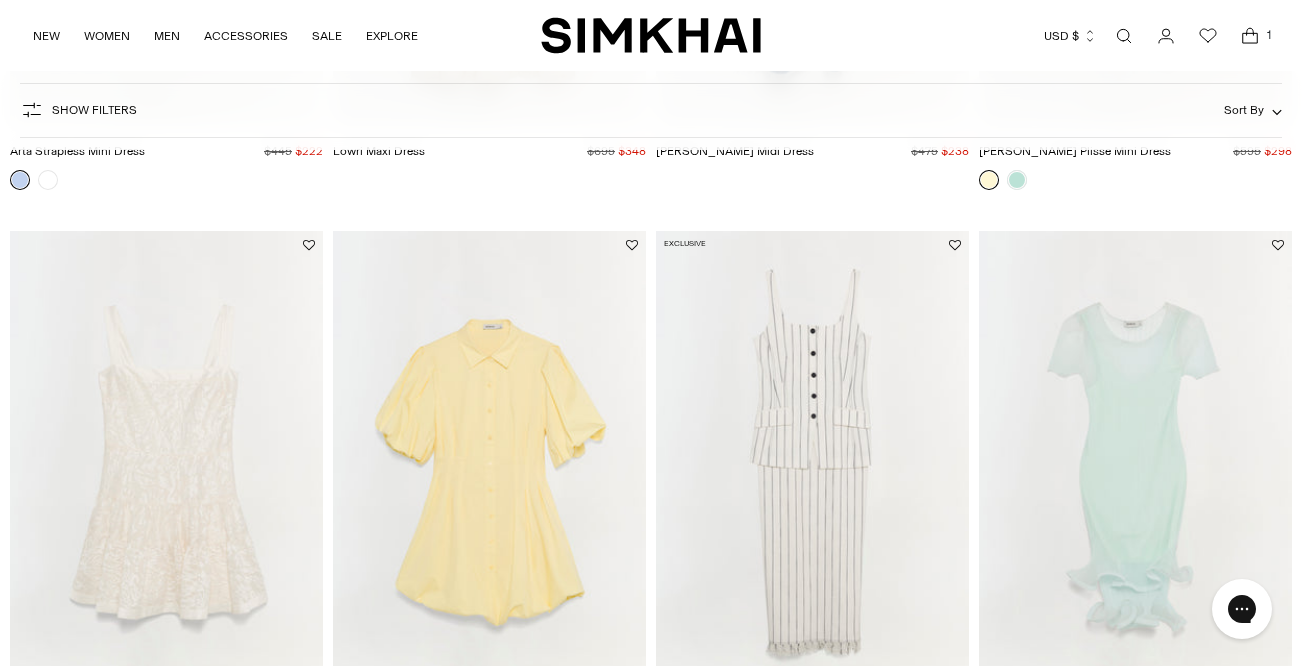 scroll, scrollTop: 0, scrollLeft: 0, axis: both 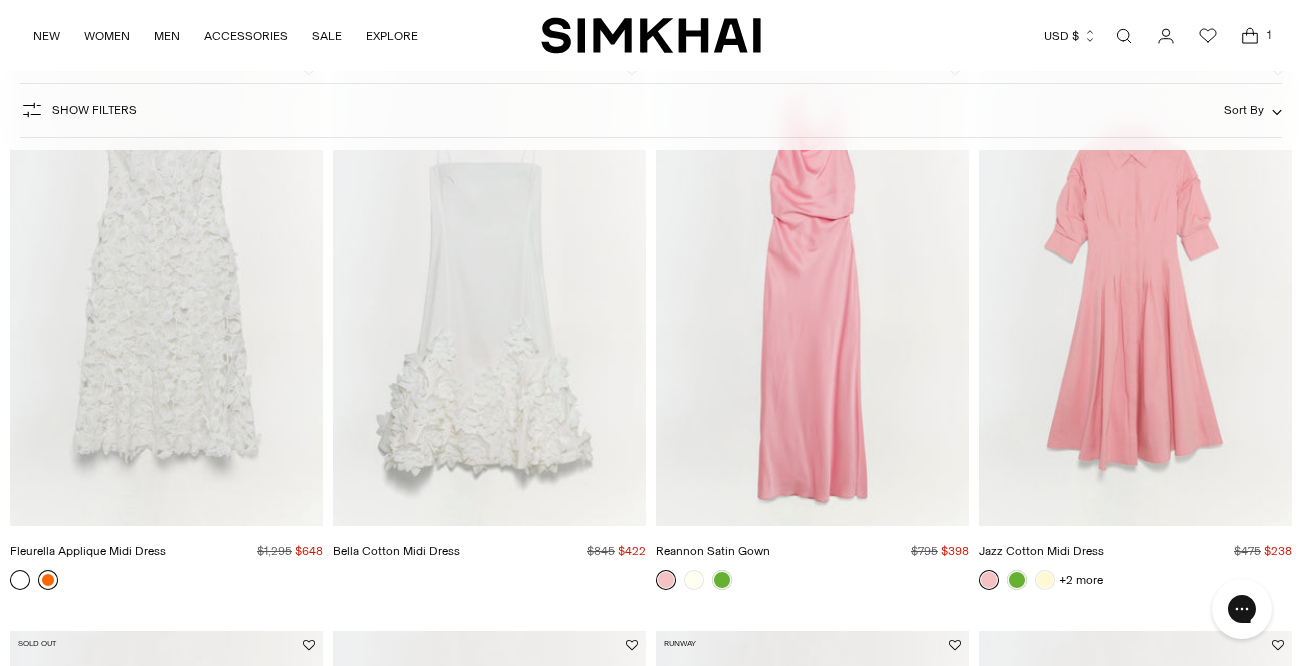 click at bounding box center (48, 580) 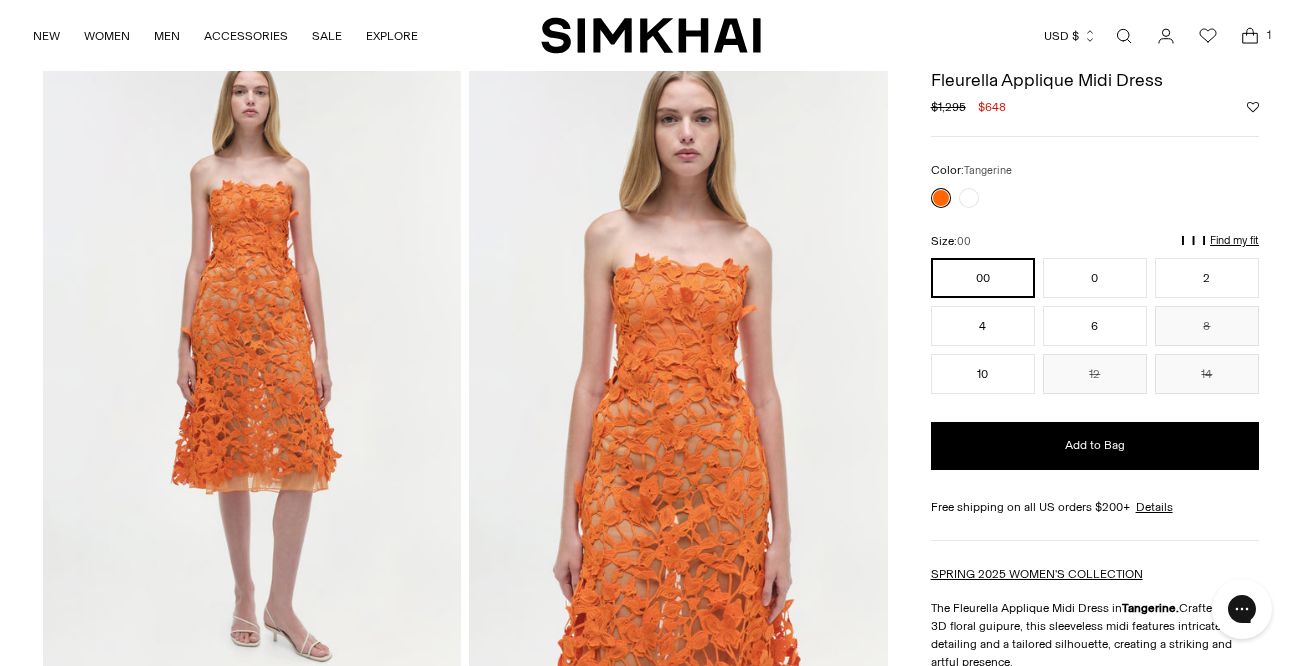 scroll, scrollTop: 0, scrollLeft: 0, axis: both 